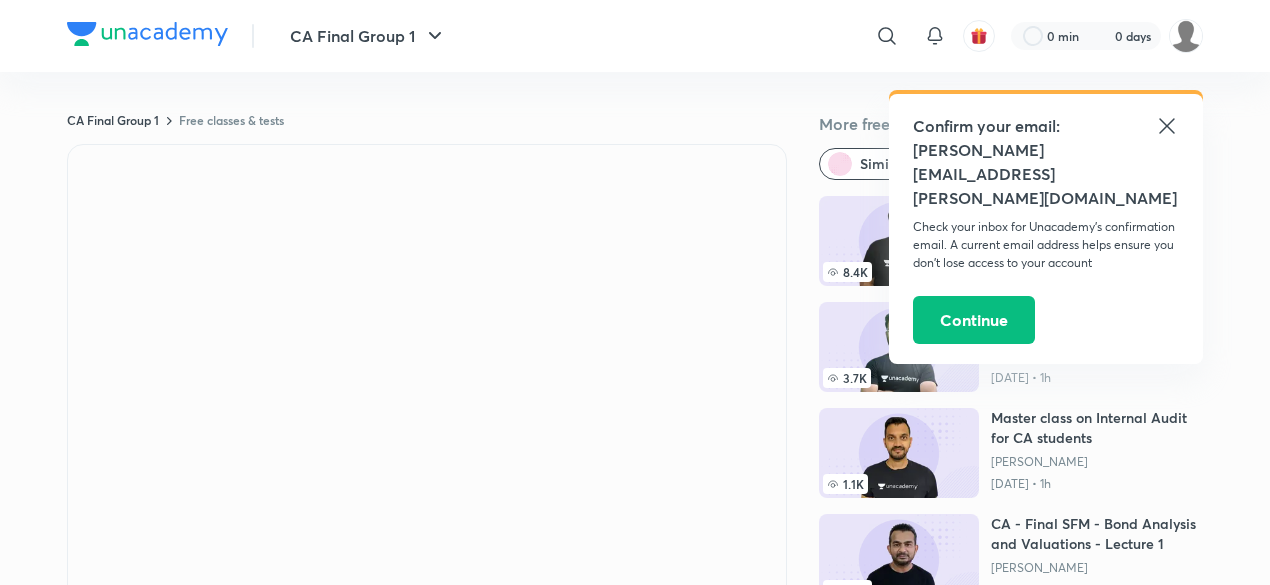 scroll, scrollTop: 0, scrollLeft: 0, axis: both 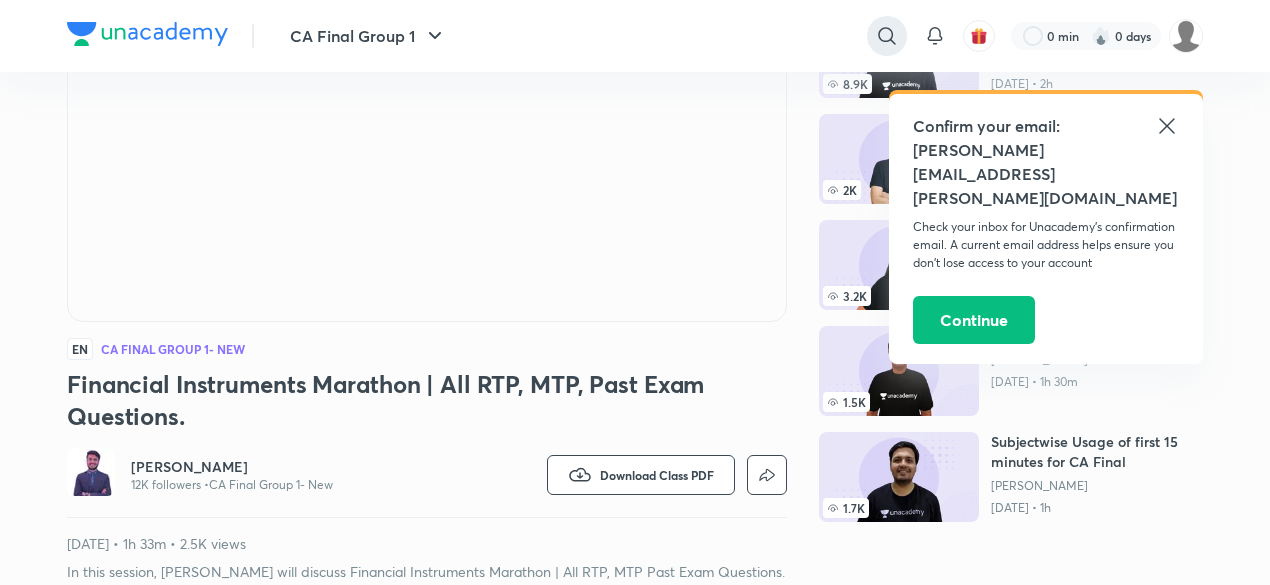 click 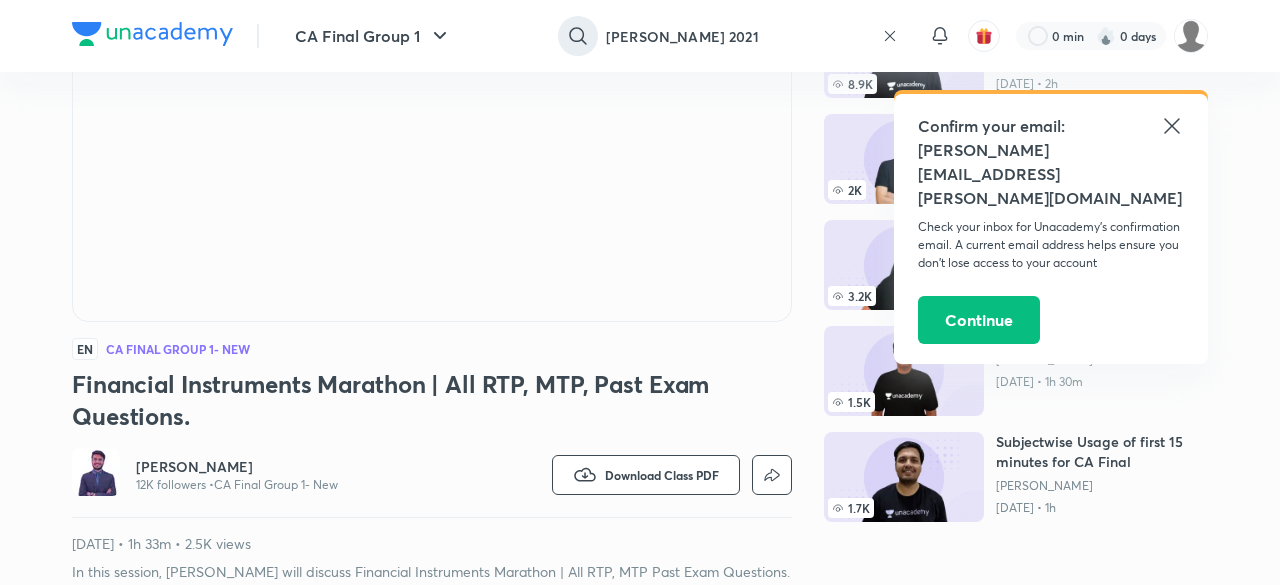 type on "[PERSON_NAME] 2021" 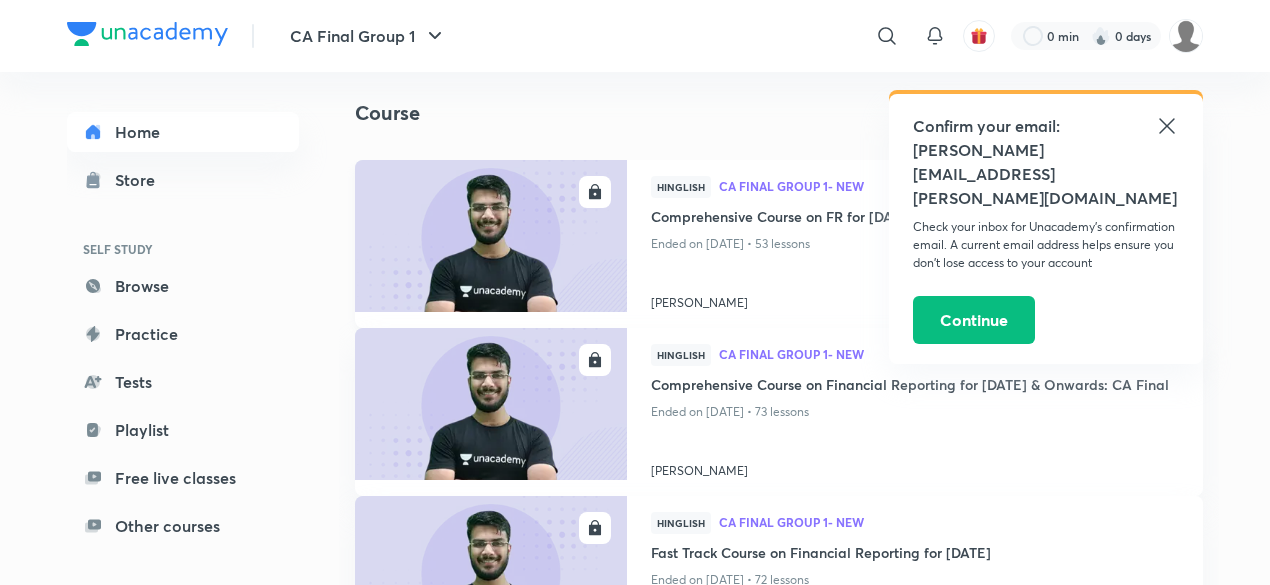 scroll, scrollTop: 435, scrollLeft: 0, axis: vertical 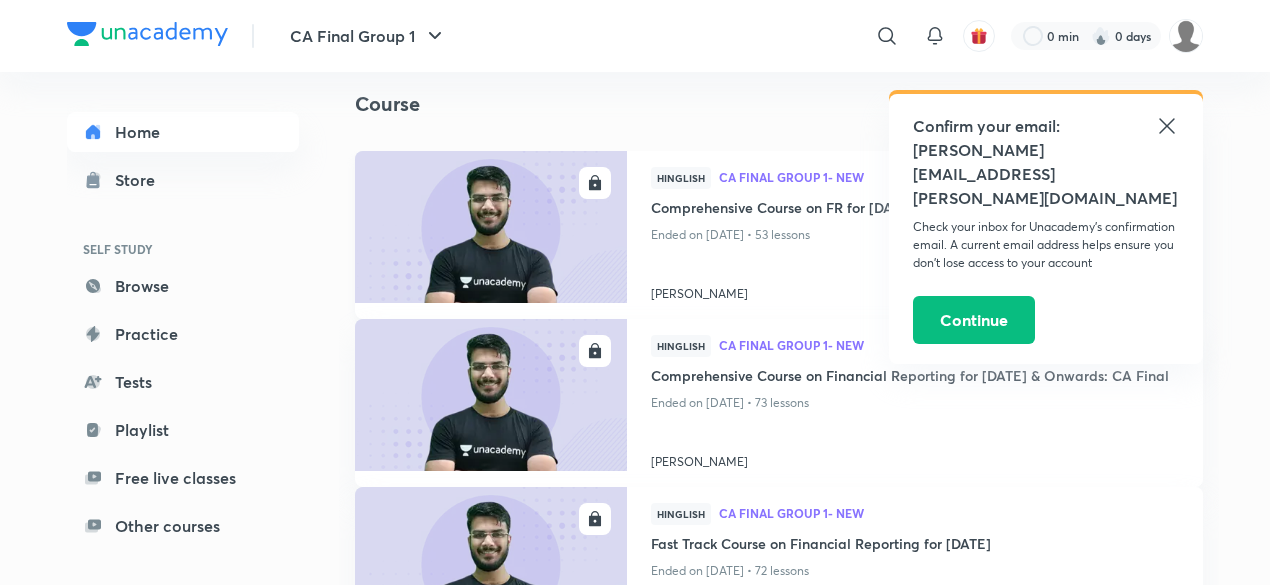 click at bounding box center (595, 183) 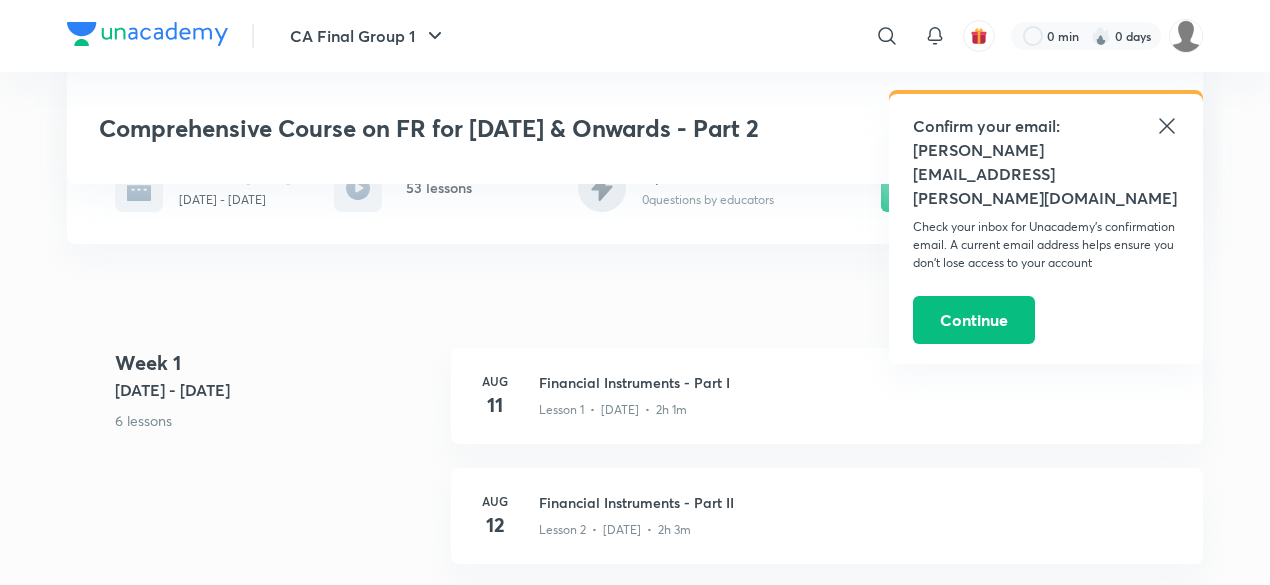 scroll, scrollTop: 440, scrollLeft: 0, axis: vertical 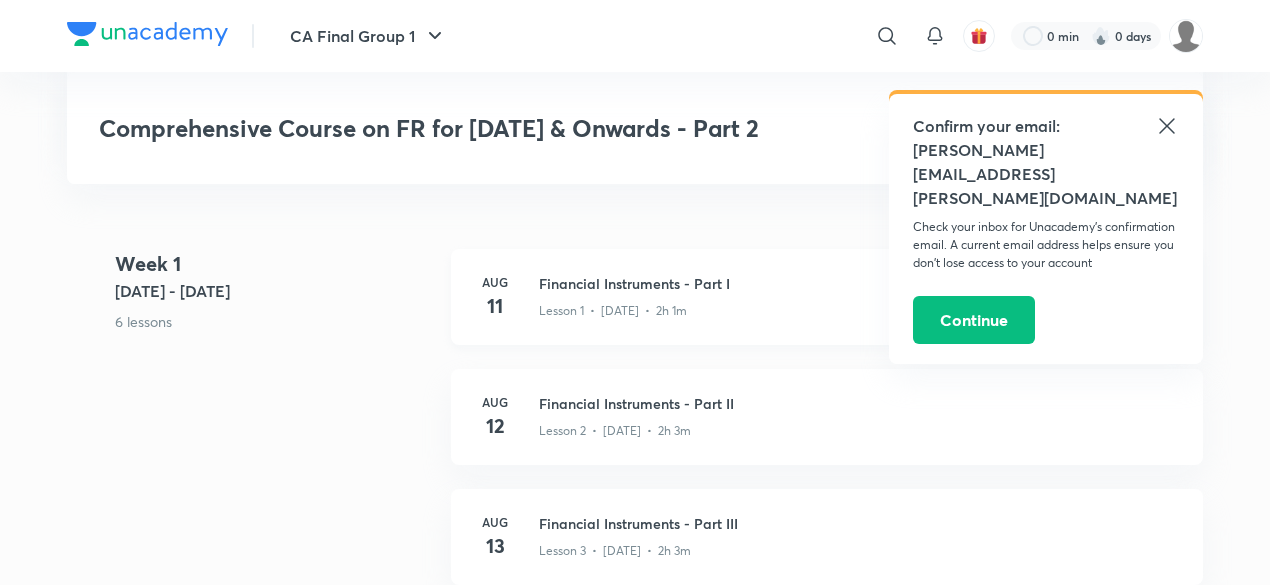 click on "Financial Instruments - Part I" at bounding box center (859, 283) 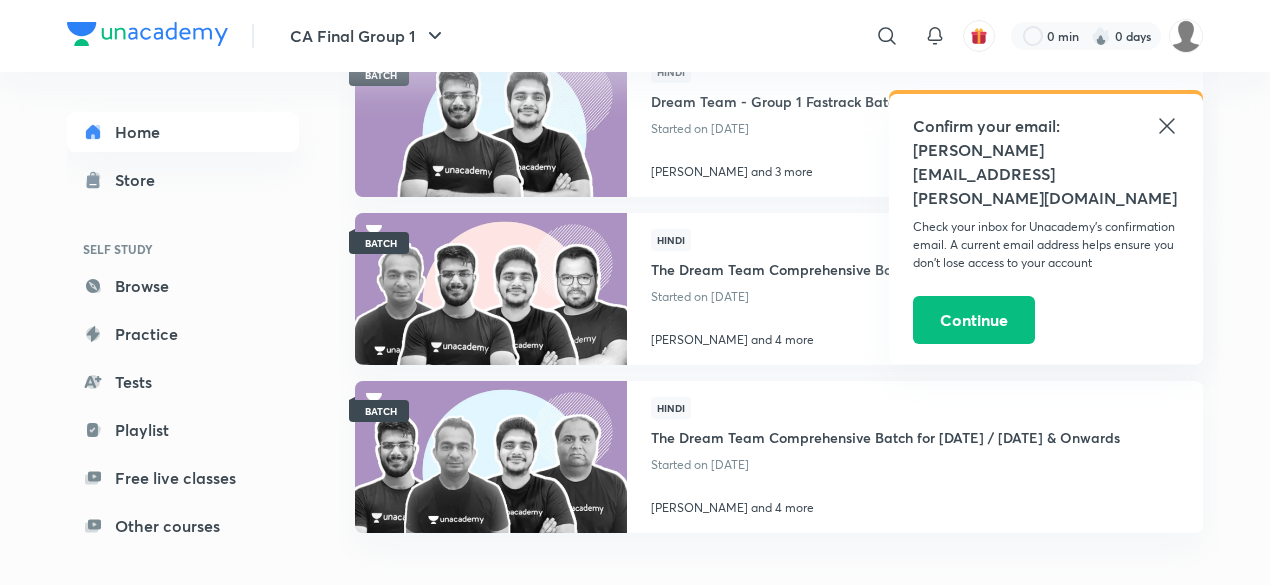 scroll, scrollTop: 1194, scrollLeft: 0, axis: vertical 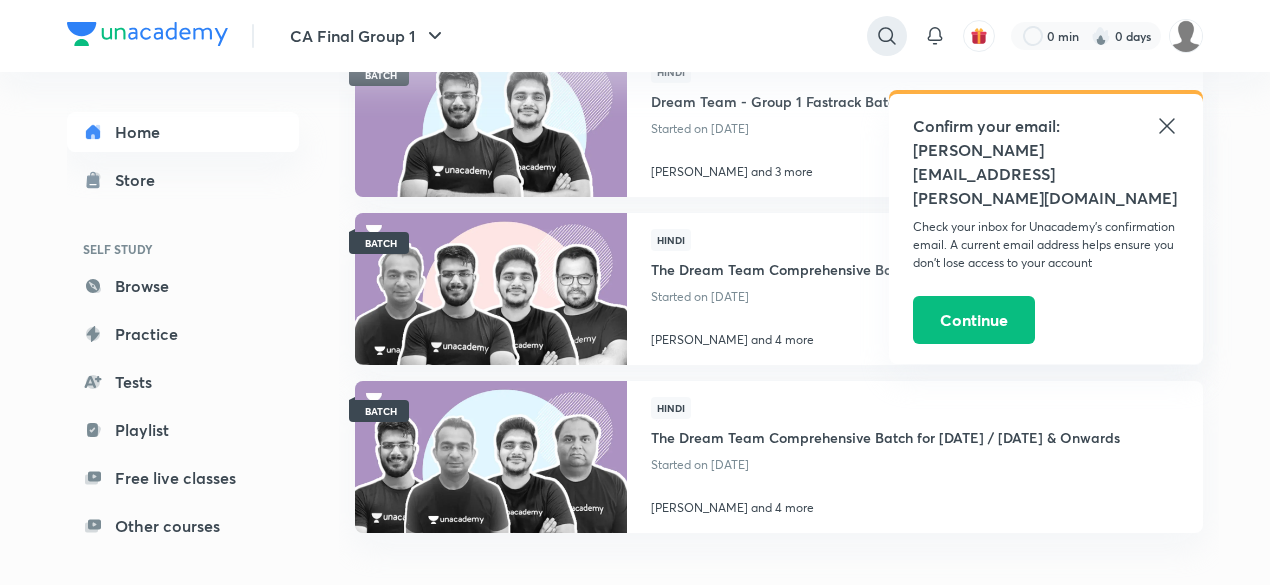 click 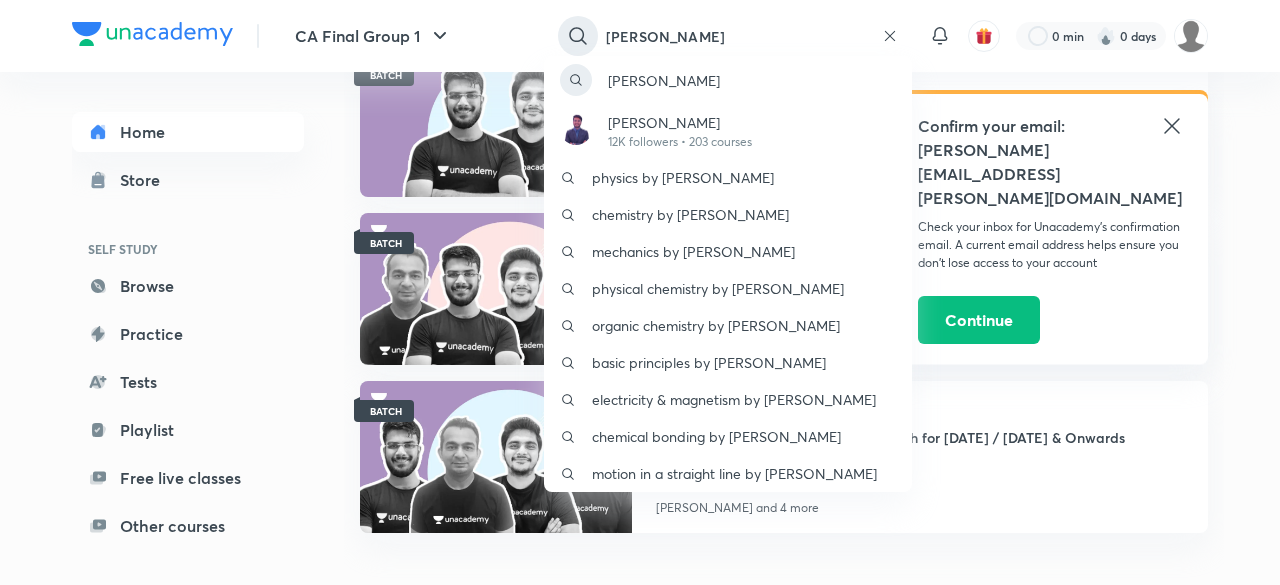 type on "[PERSON_NAME]" 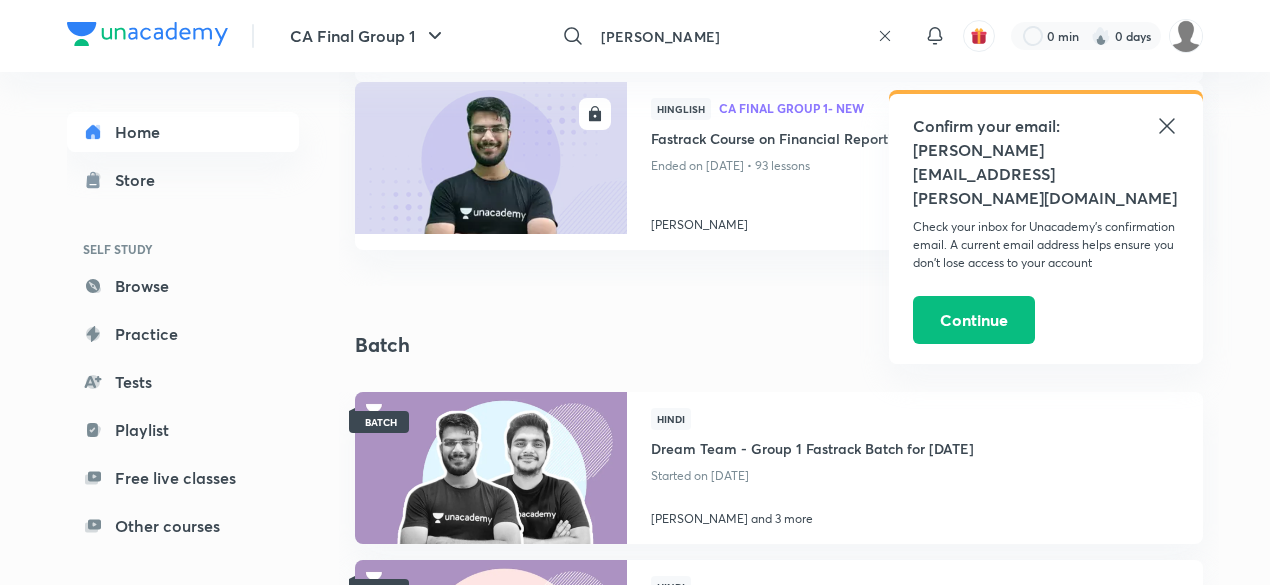 scroll, scrollTop: 1186, scrollLeft: 0, axis: vertical 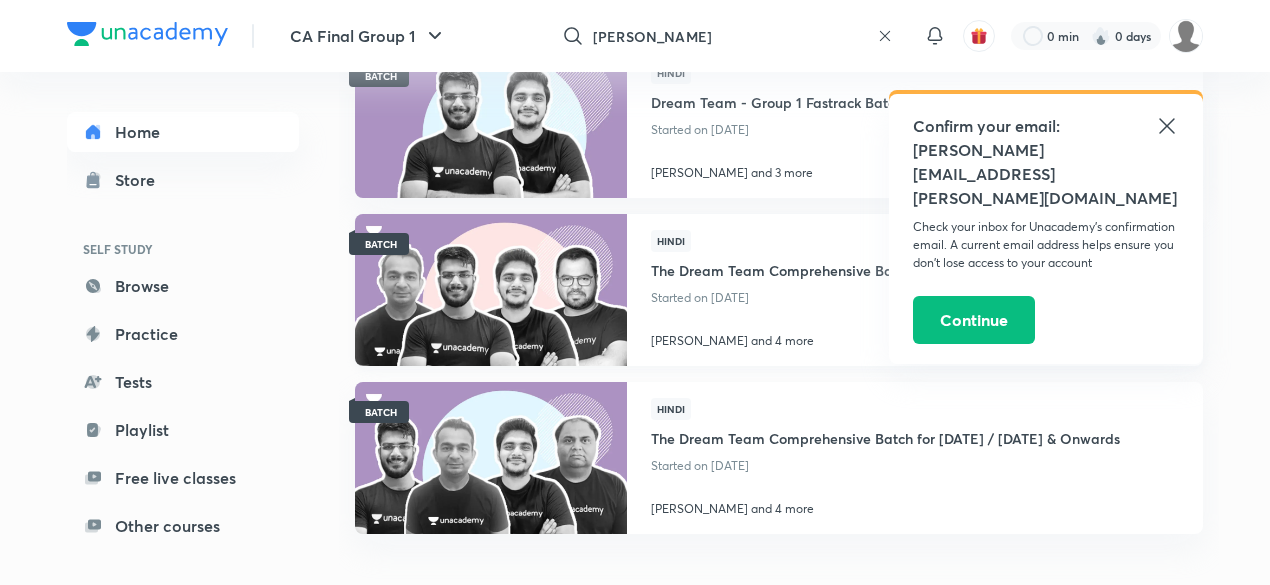 click on "The Dream Team Comprehensive Batch for [DATE] / [DATE] & Onwards" at bounding box center [885, 268] 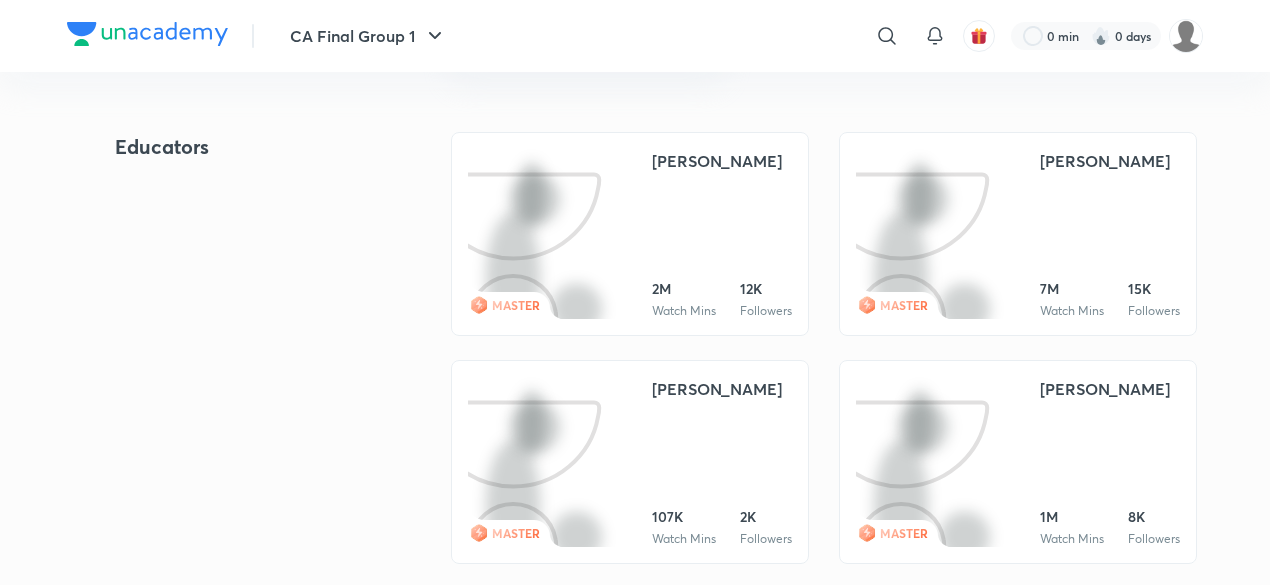 scroll, scrollTop: 0, scrollLeft: 0, axis: both 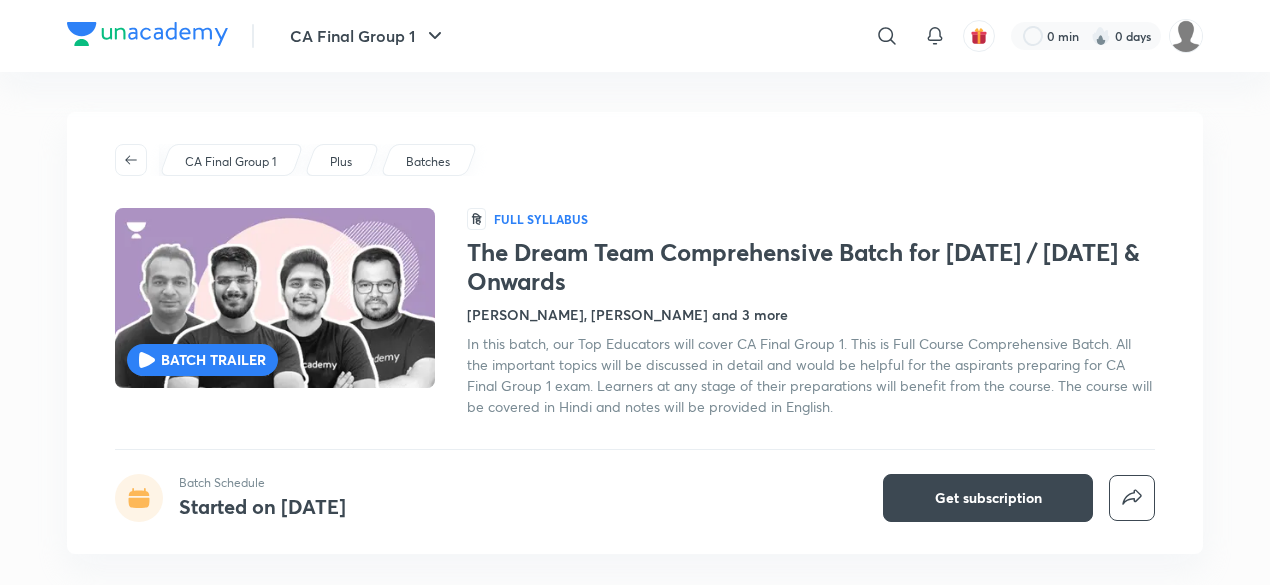 click on "[PERSON_NAME], [PERSON_NAME] and 3 more" at bounding box center [627, 314] 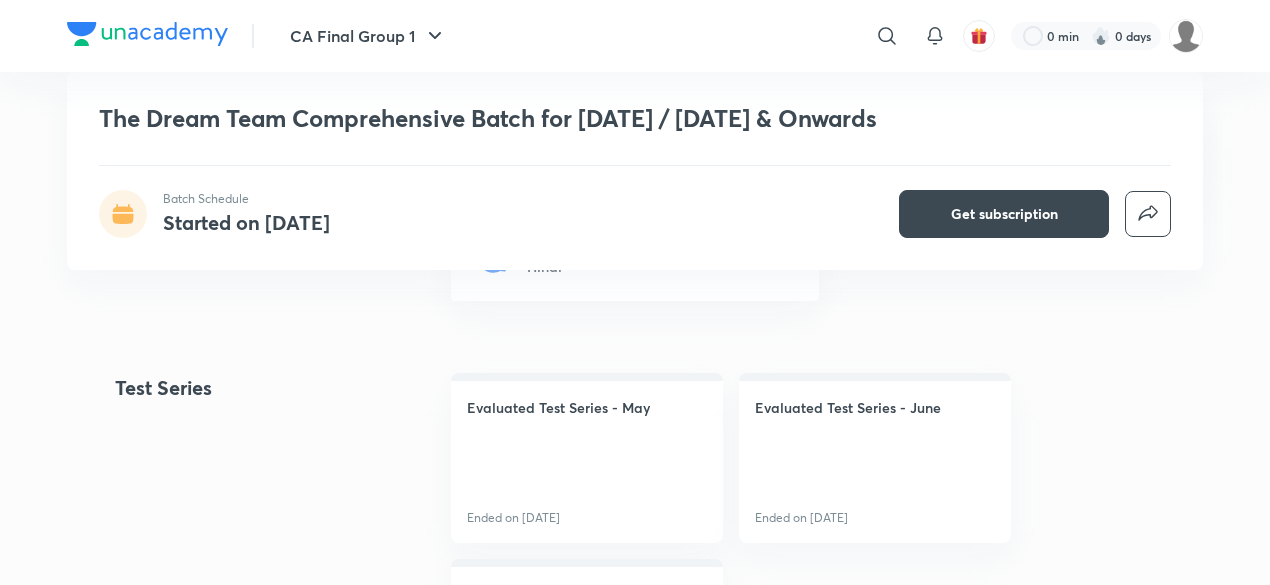scroll, scrollTop: 965, scrollLeft: 0, axis: vertical 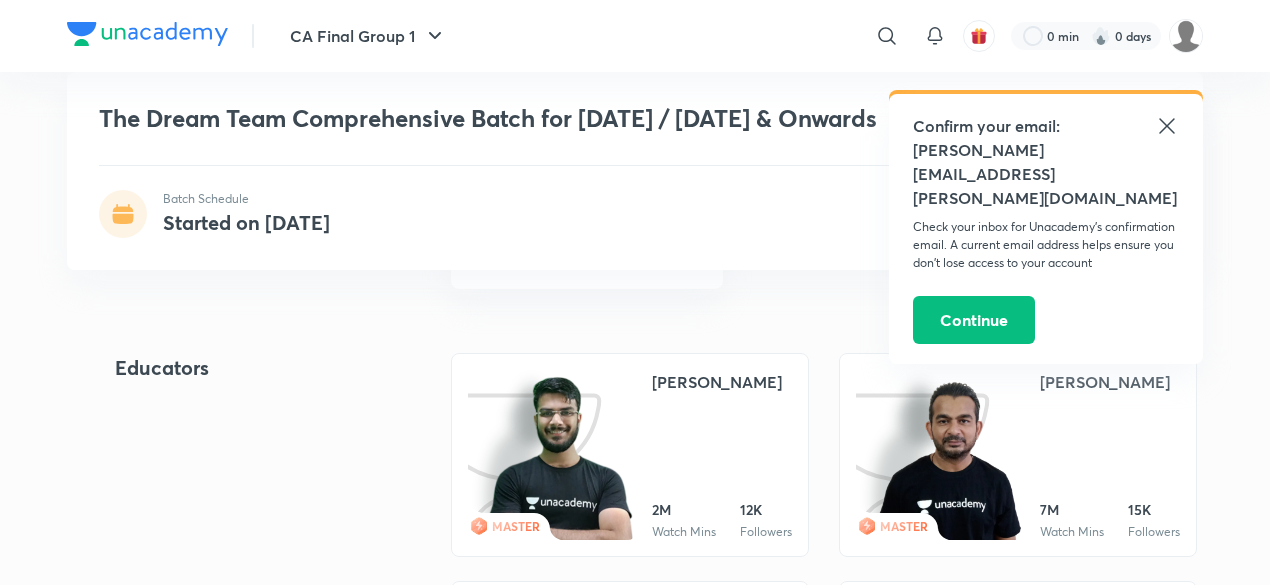 click on "[PERSON_NAME]" at bounding box center (717, 382) 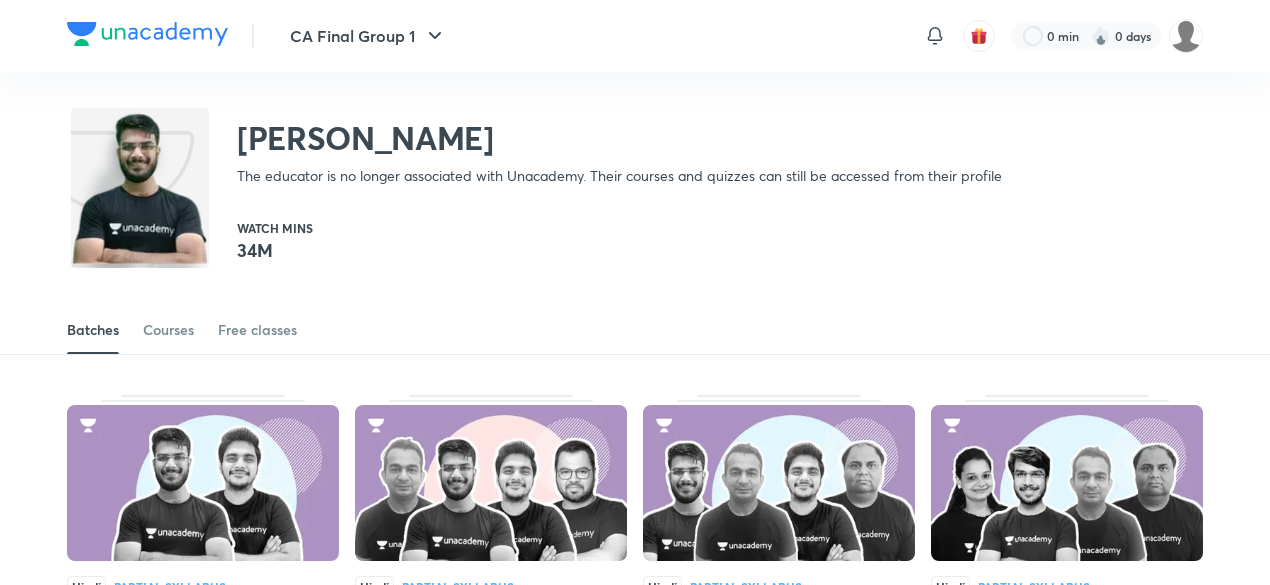 scroll, scrollTop: 0, scrollLeft: 0, axis: both 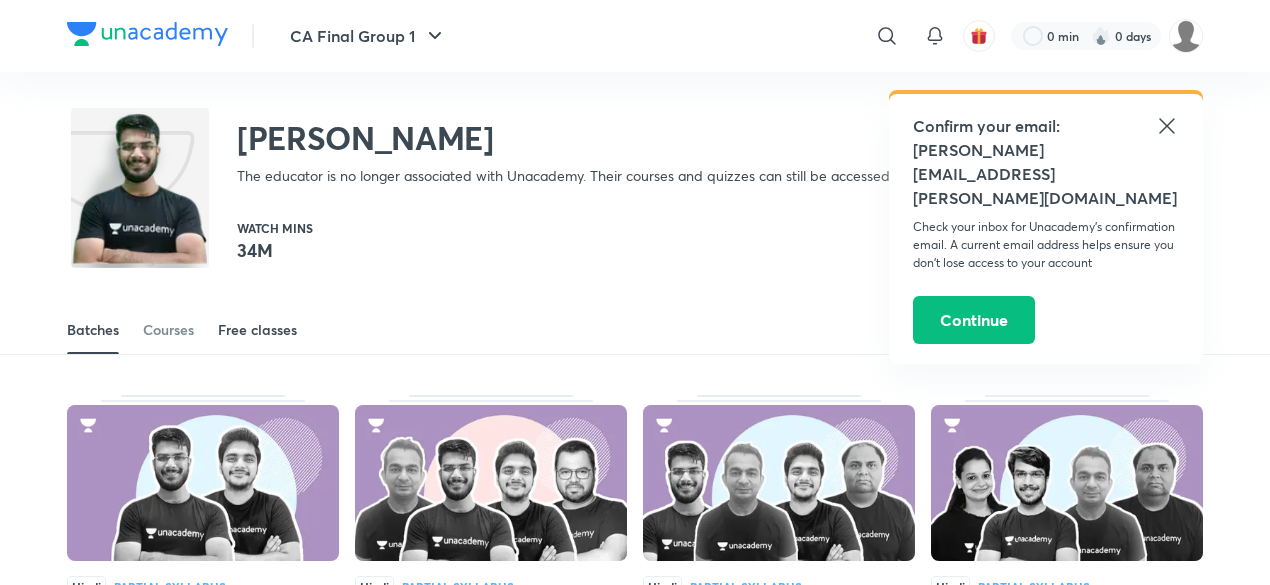 click on "Free classes" at bounding box center [257, 330] 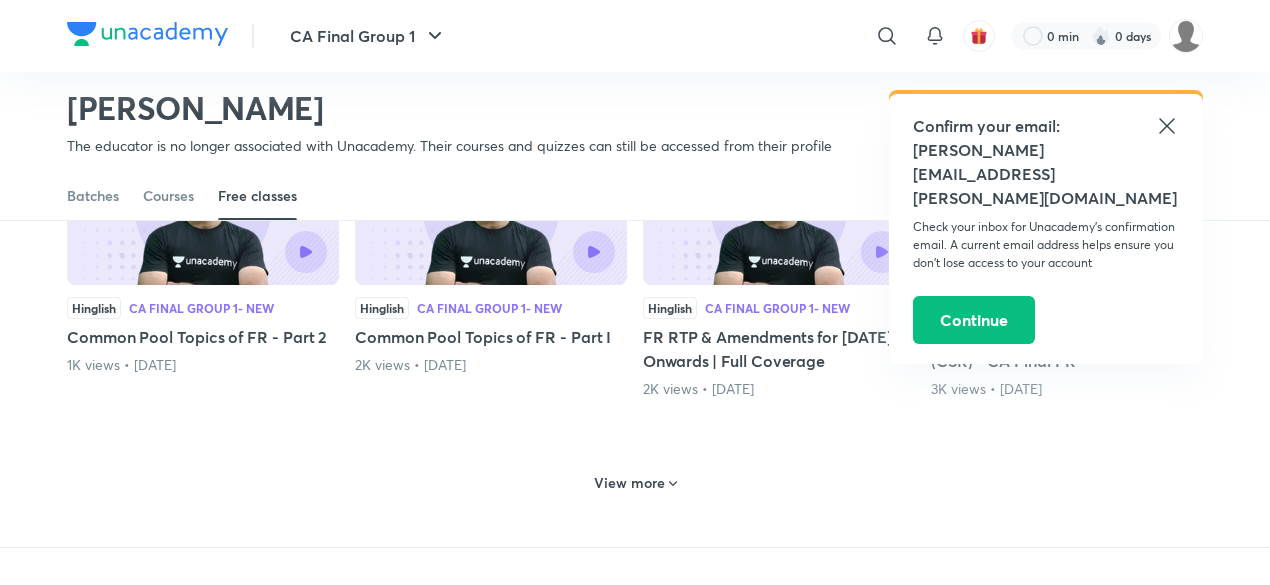 scroll, scrollTop: 954, scrollLeft: 0, axis: vertical 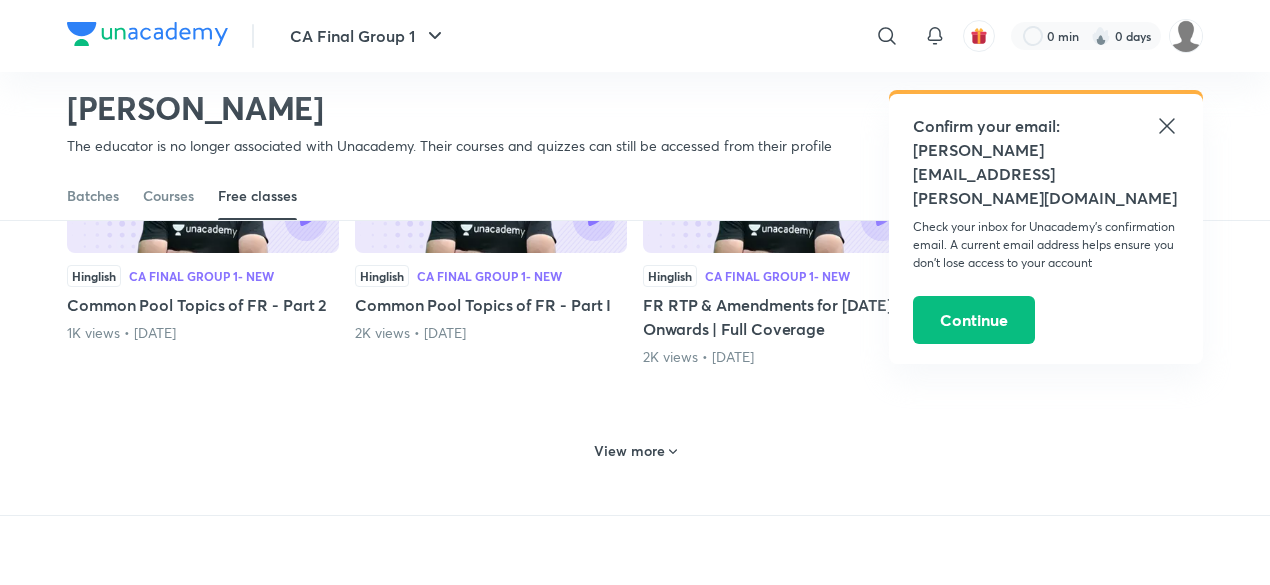 click on "View more" at bounding box center (629, 451) 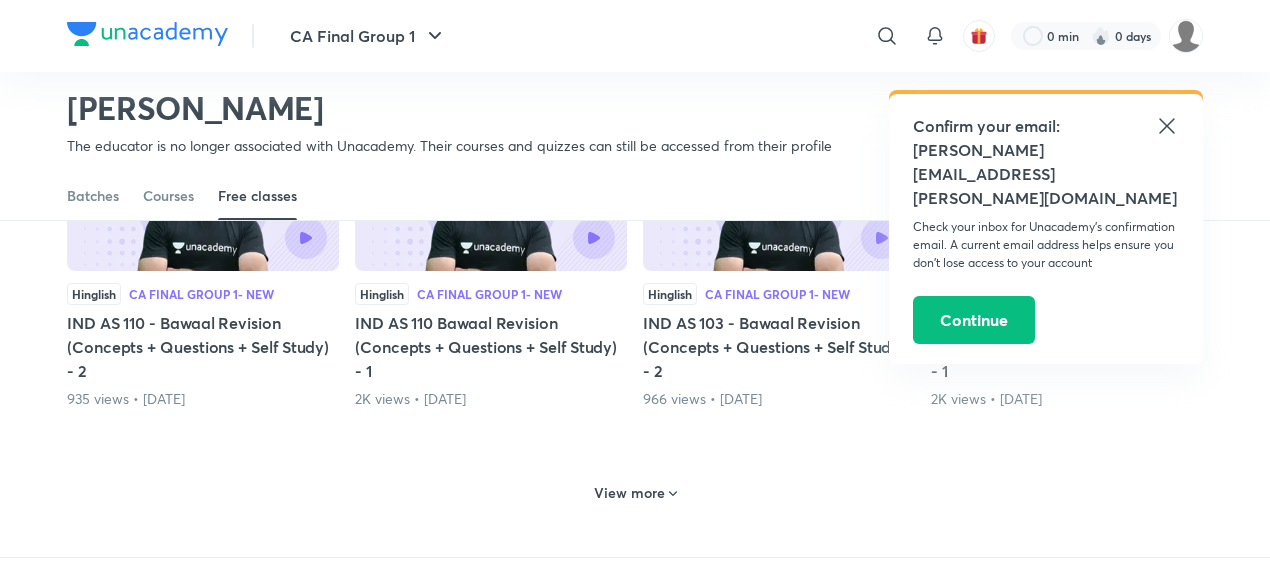 scroll, scrollTop: 2018, scrollLeft: 0, axis: vertical 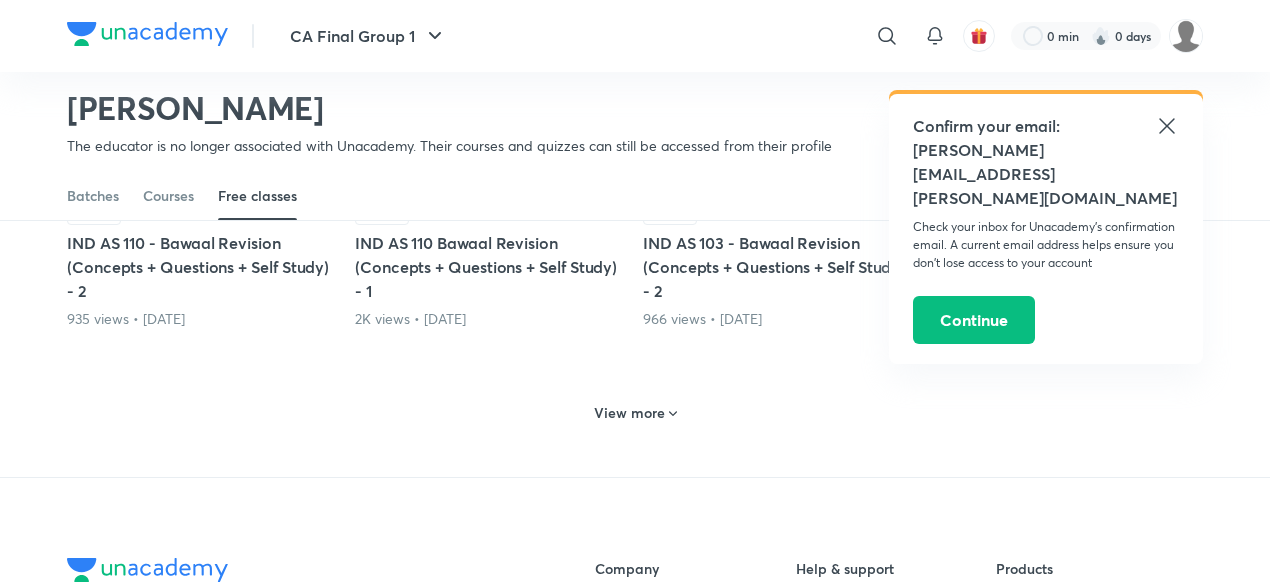 click on "View more" at bounding box center [629, 413] 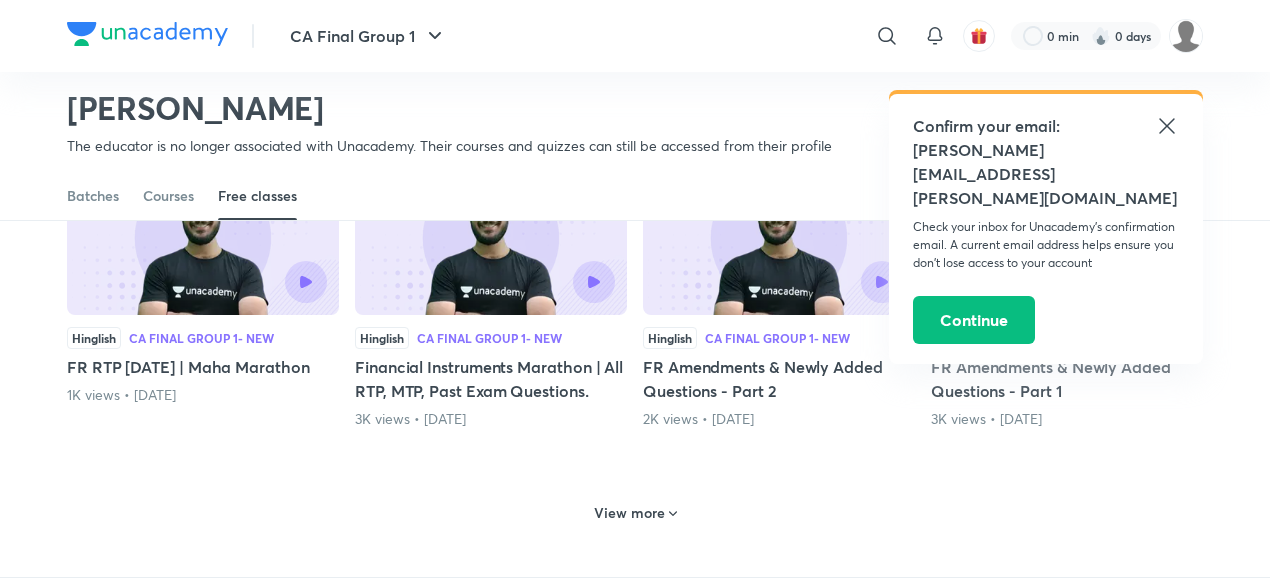 scroll, scrollTop: 2902, scrollLeft: 0, axis: vertical 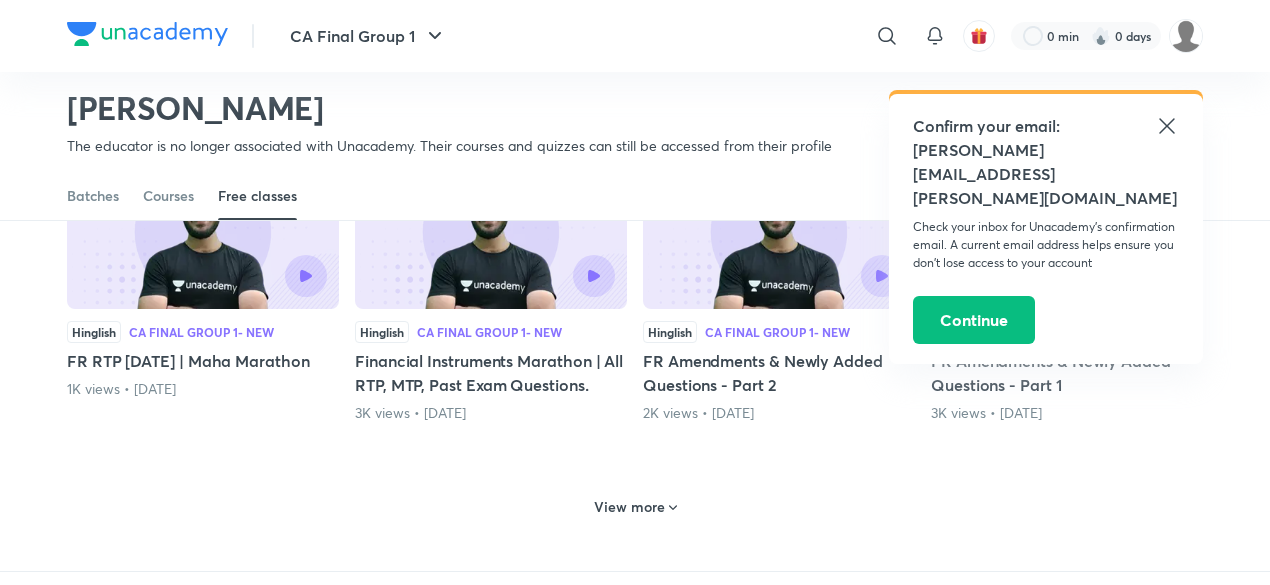 click on "View more" at bounding box center [629, 507] 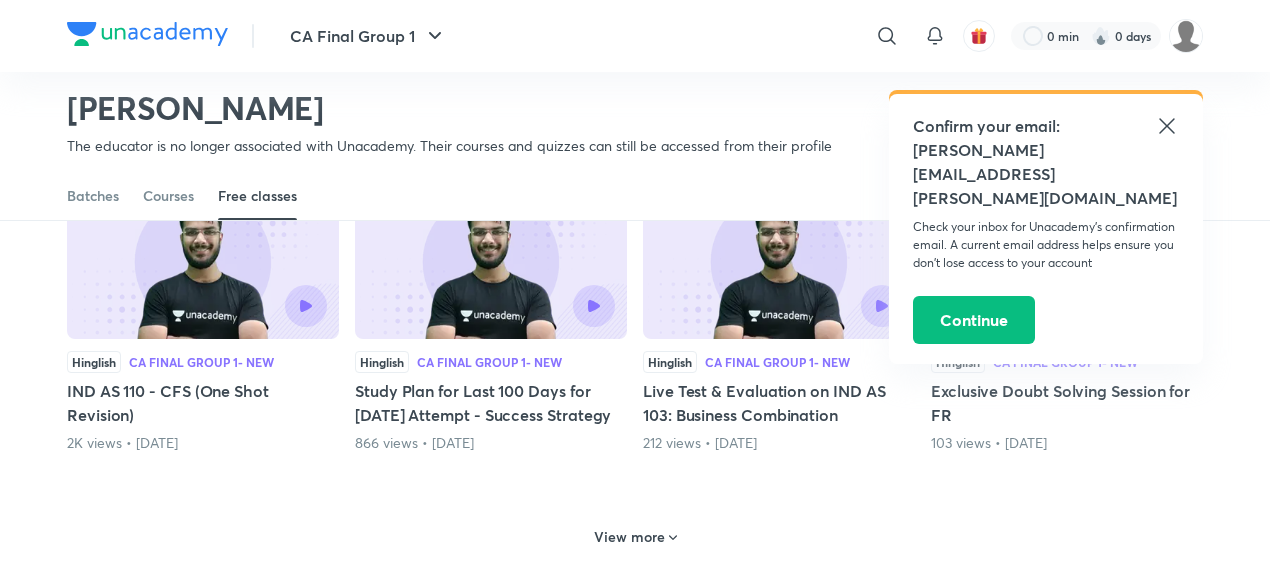 scroll, scrollTop: 3848, scrollLeft: 0, axis: vertical 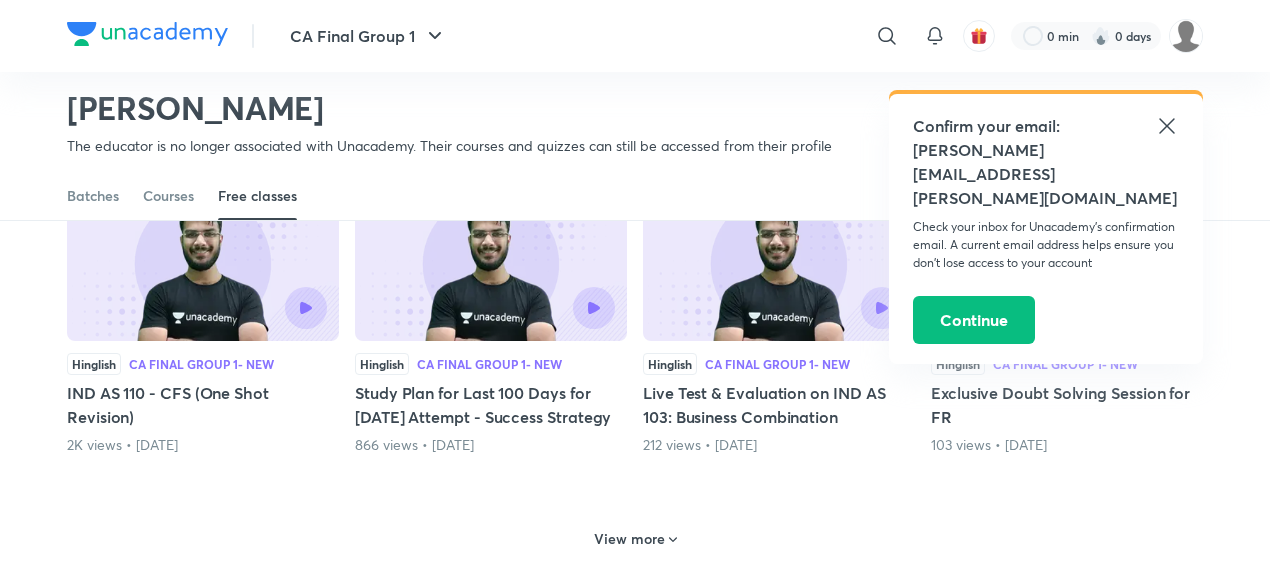 click on "View more" at bounding box center (629, 539) 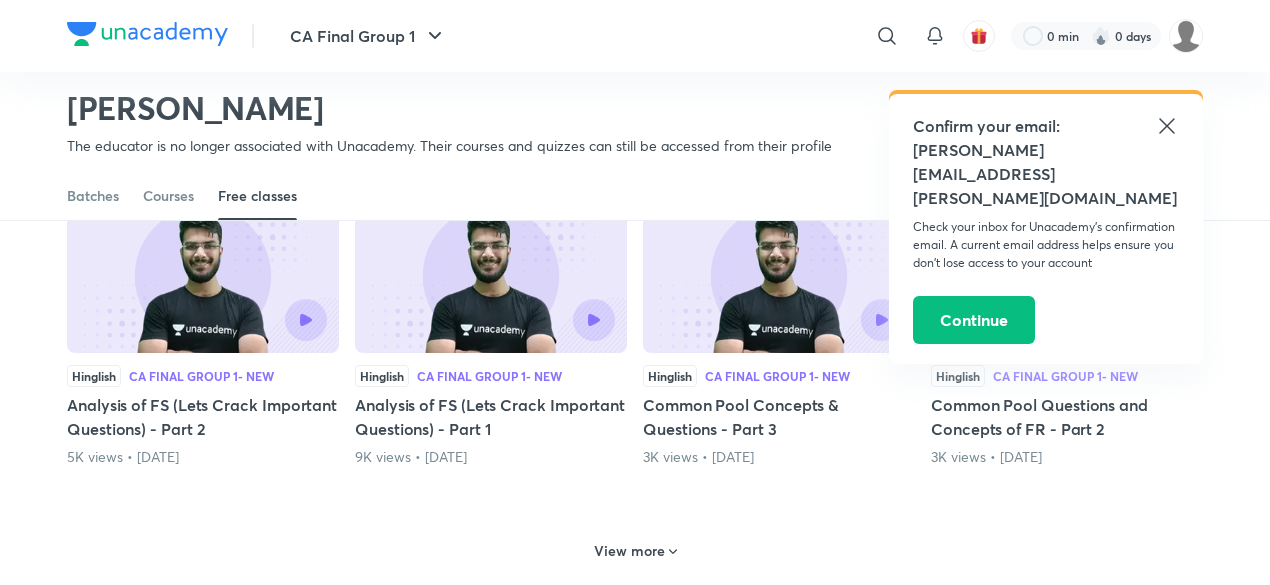 scroll, scrollTop: 4864, scrollLeft: 0, axis: vertical 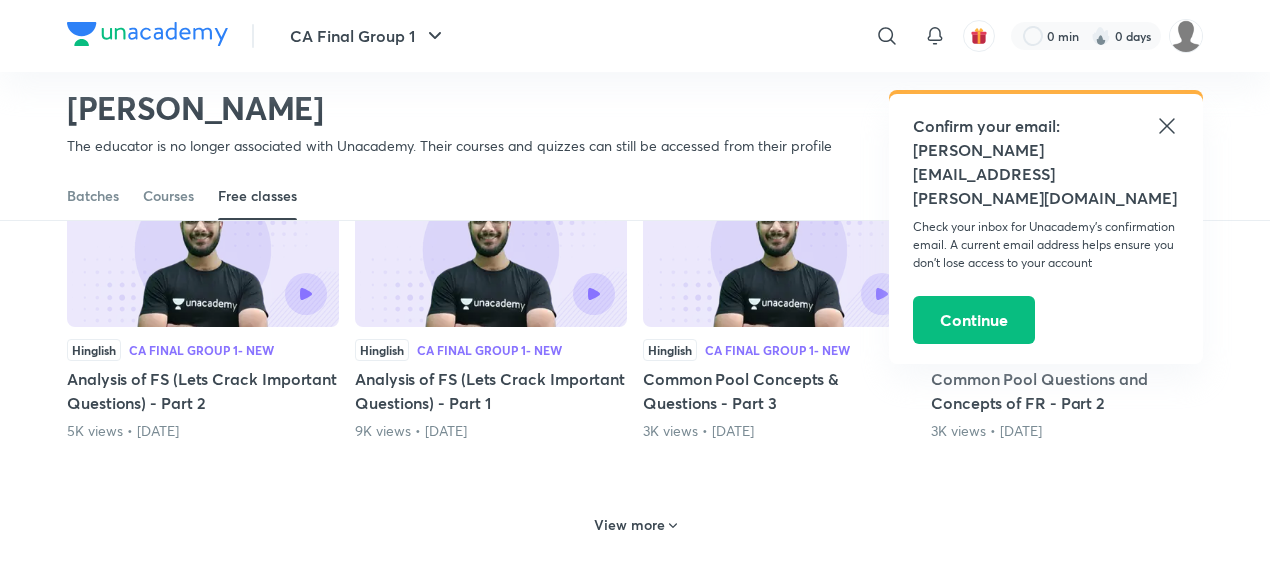 click on "View more" at bounding box center [635, 525] 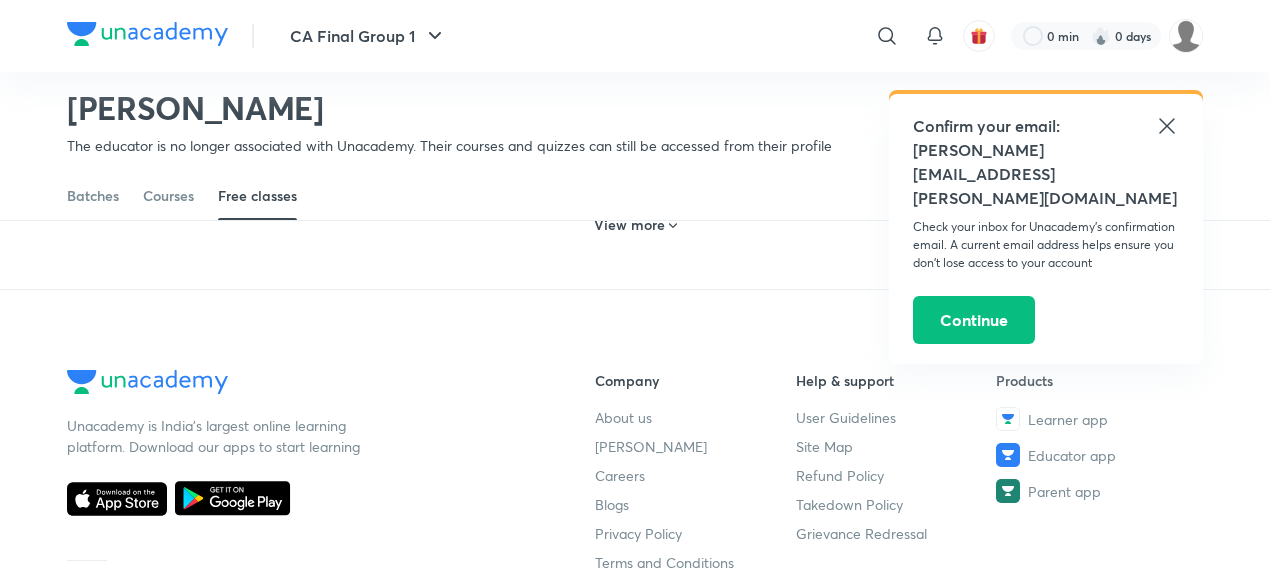scroll, scrollTop: 6030, scrollLeft: 0, axis: vertical 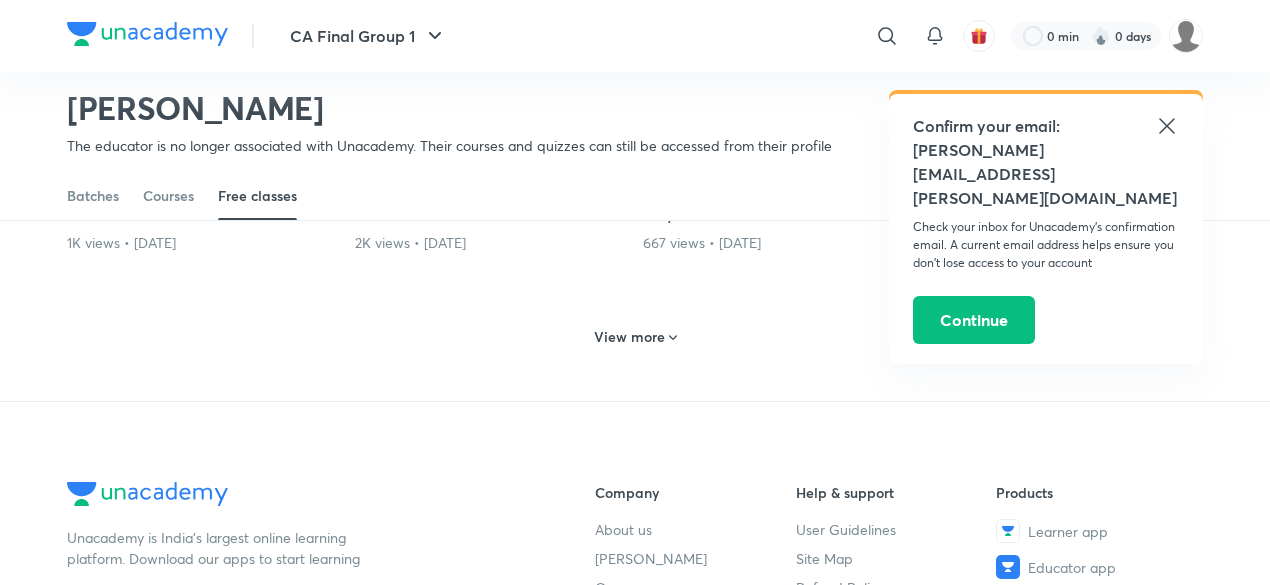 click on "View more" at bounding box center [629, 337] 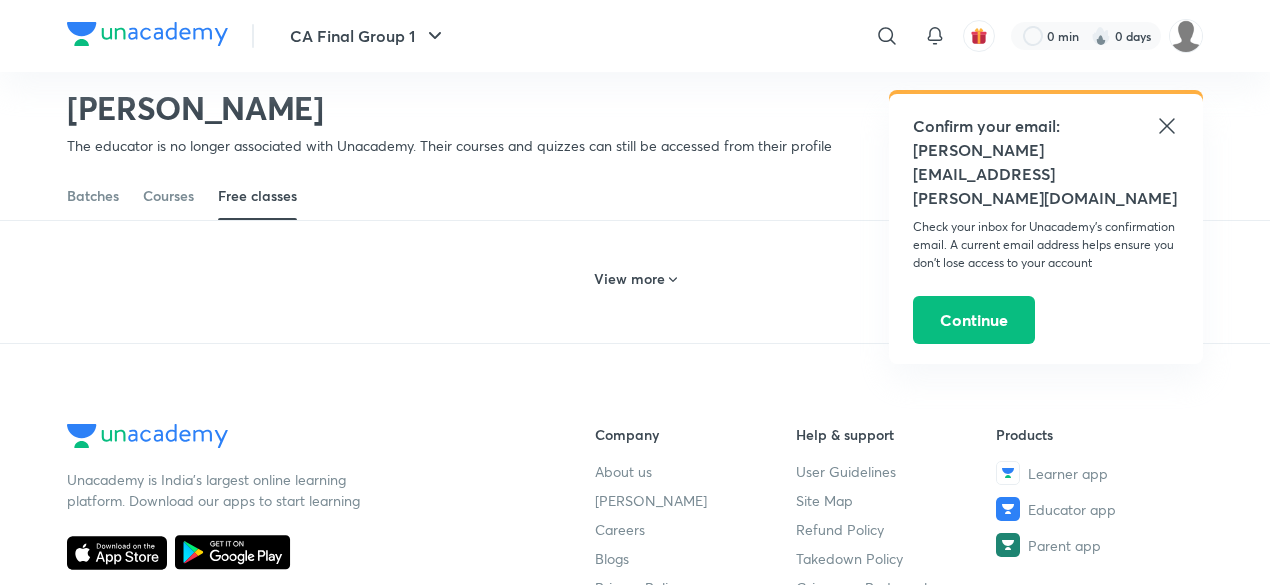 scroll, scrollTop: 7068, scrollLeft: 0, axis: vertical 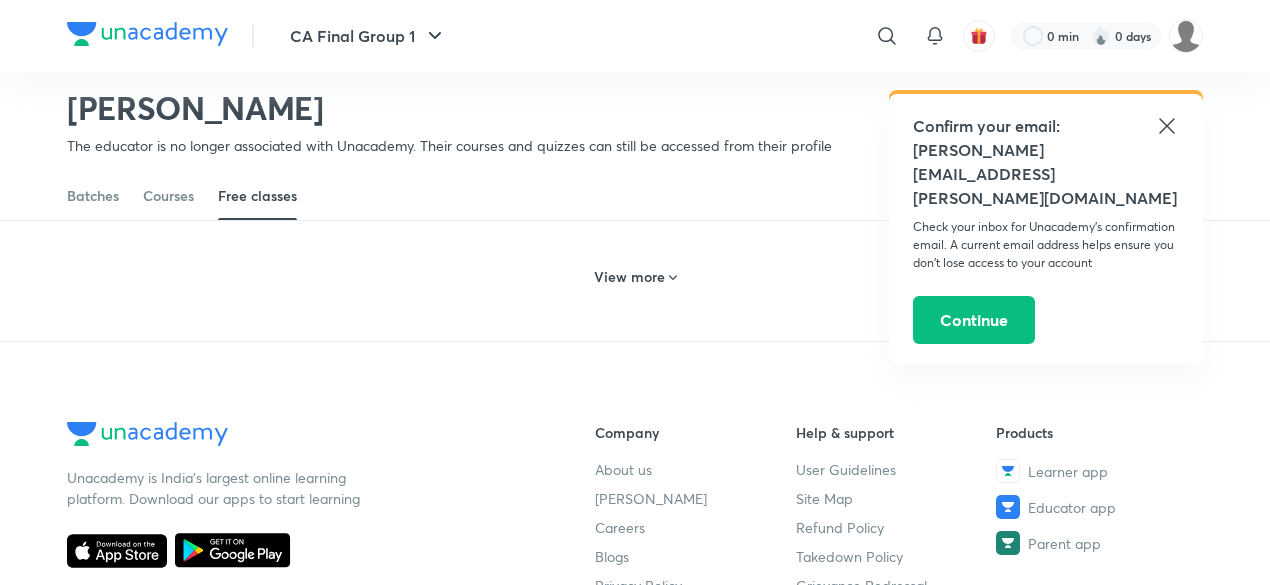 click on "View more" at bounding box center (629, 277) 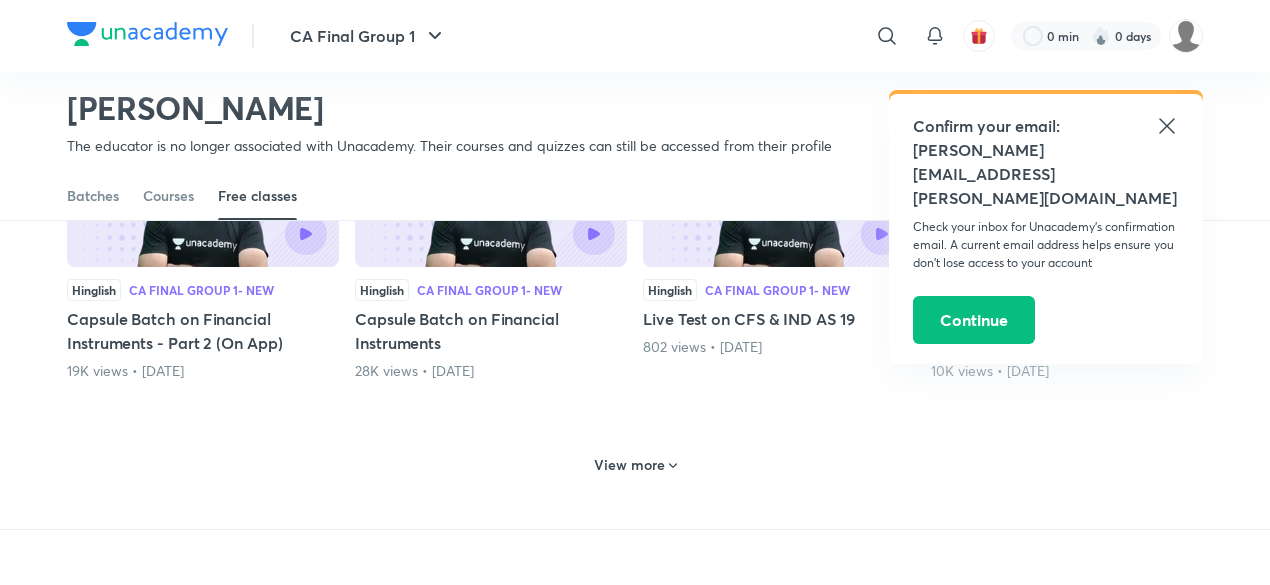 scroll, scrollTop: 7858, scrollLeft: 0, axis: vertical 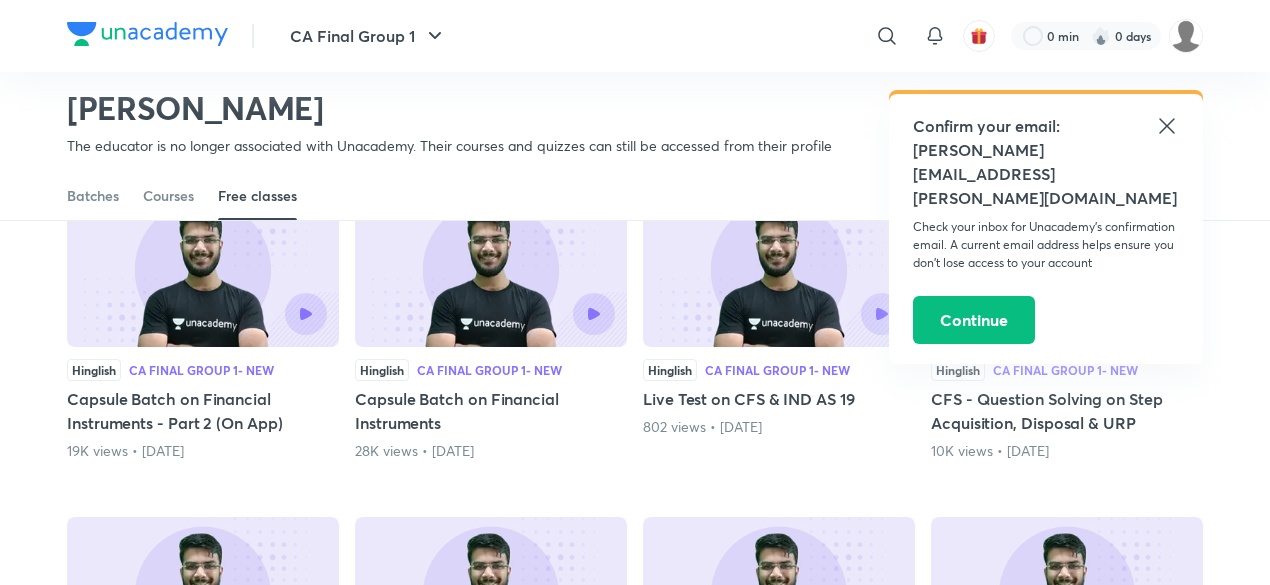 click at bounding box center [491, 269] 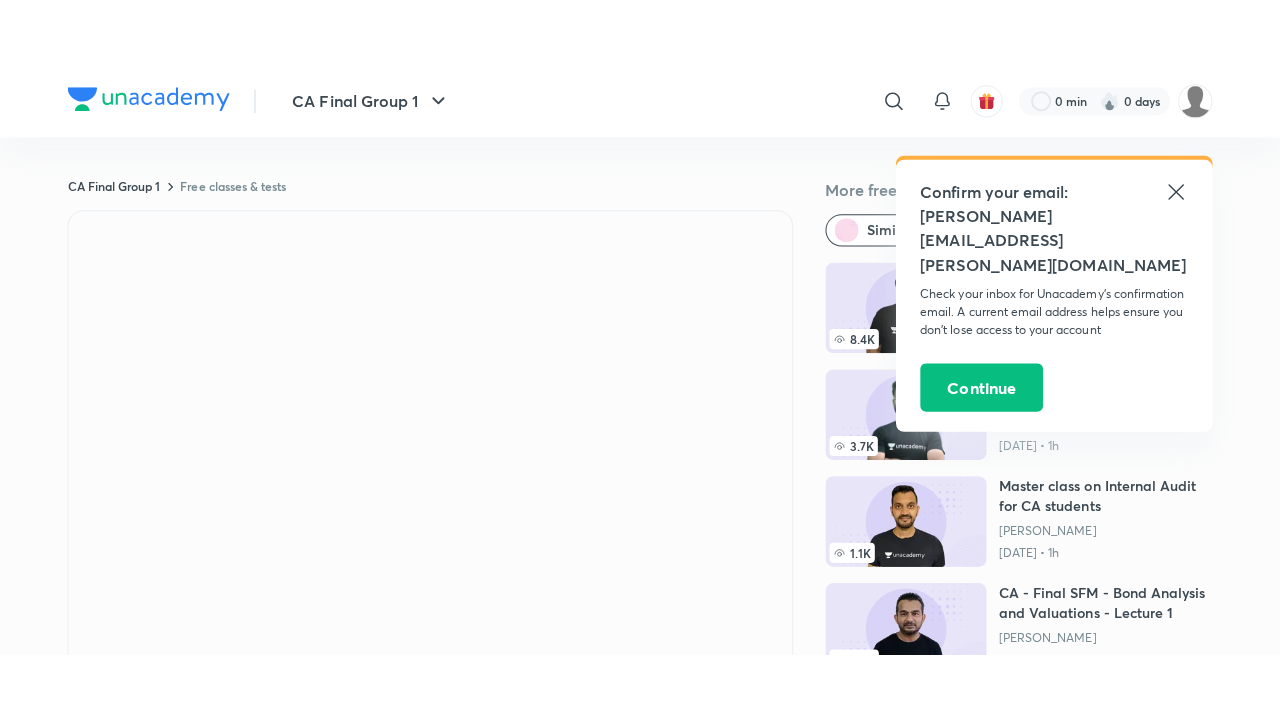 scroll, scrollTop: 260, scrollLeft: 0, axis: vertical 